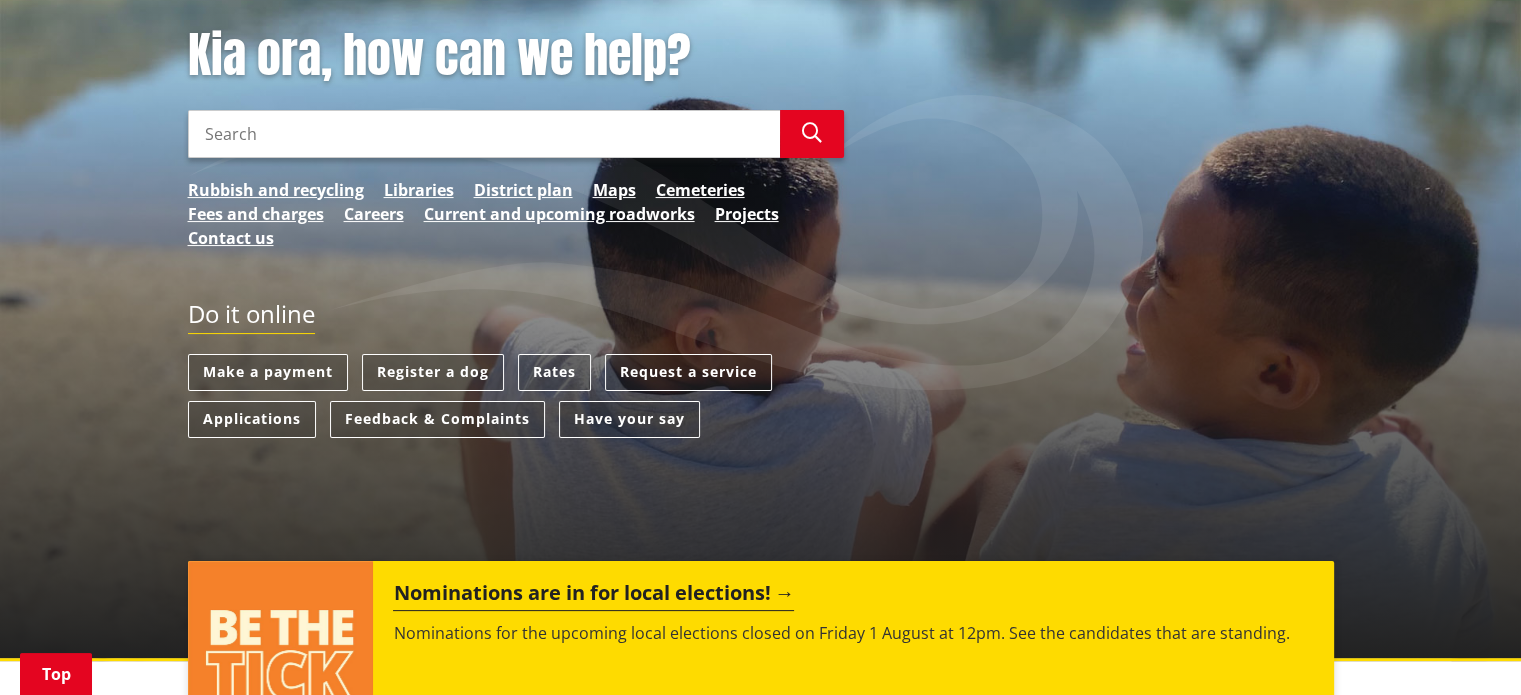scroll, scrollTop: 0, scrollLeft: 0, axis: both 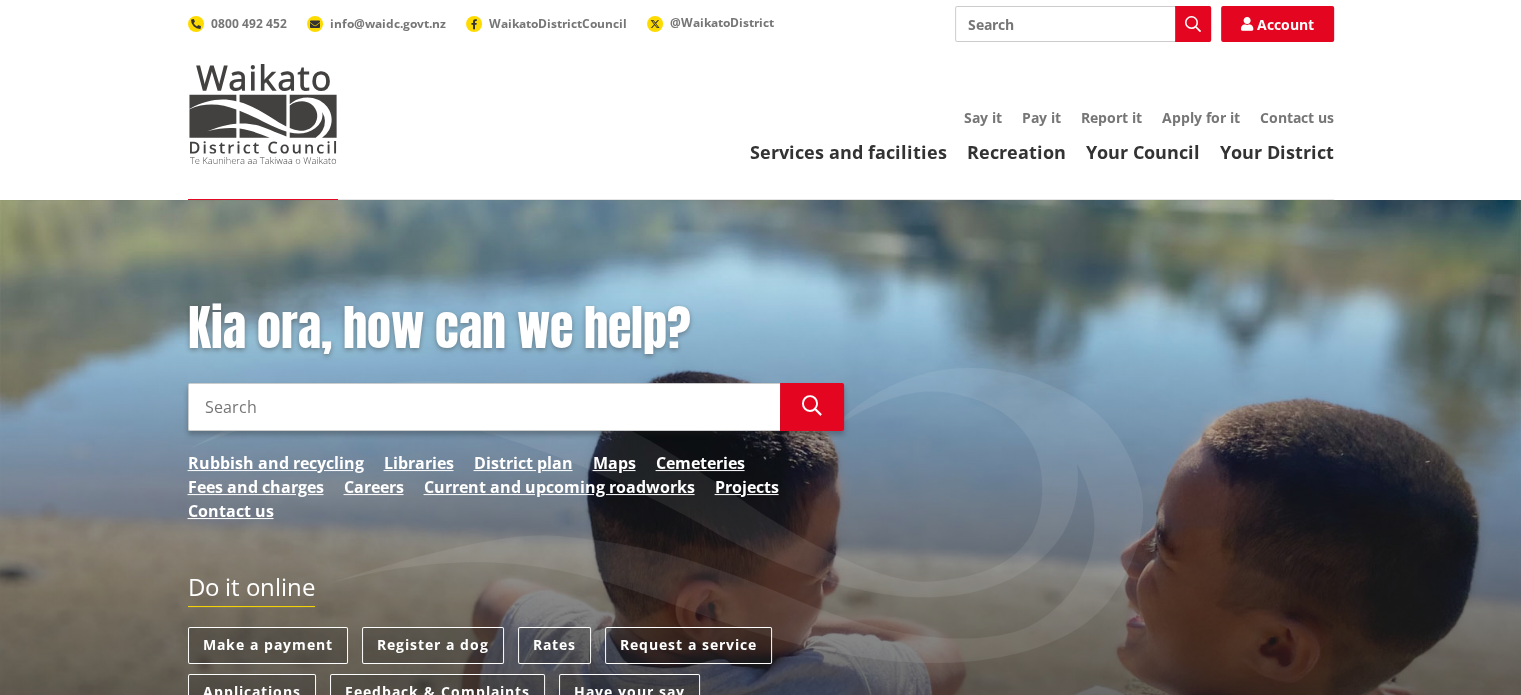 click on "Search" at bounding box center [484, 407] 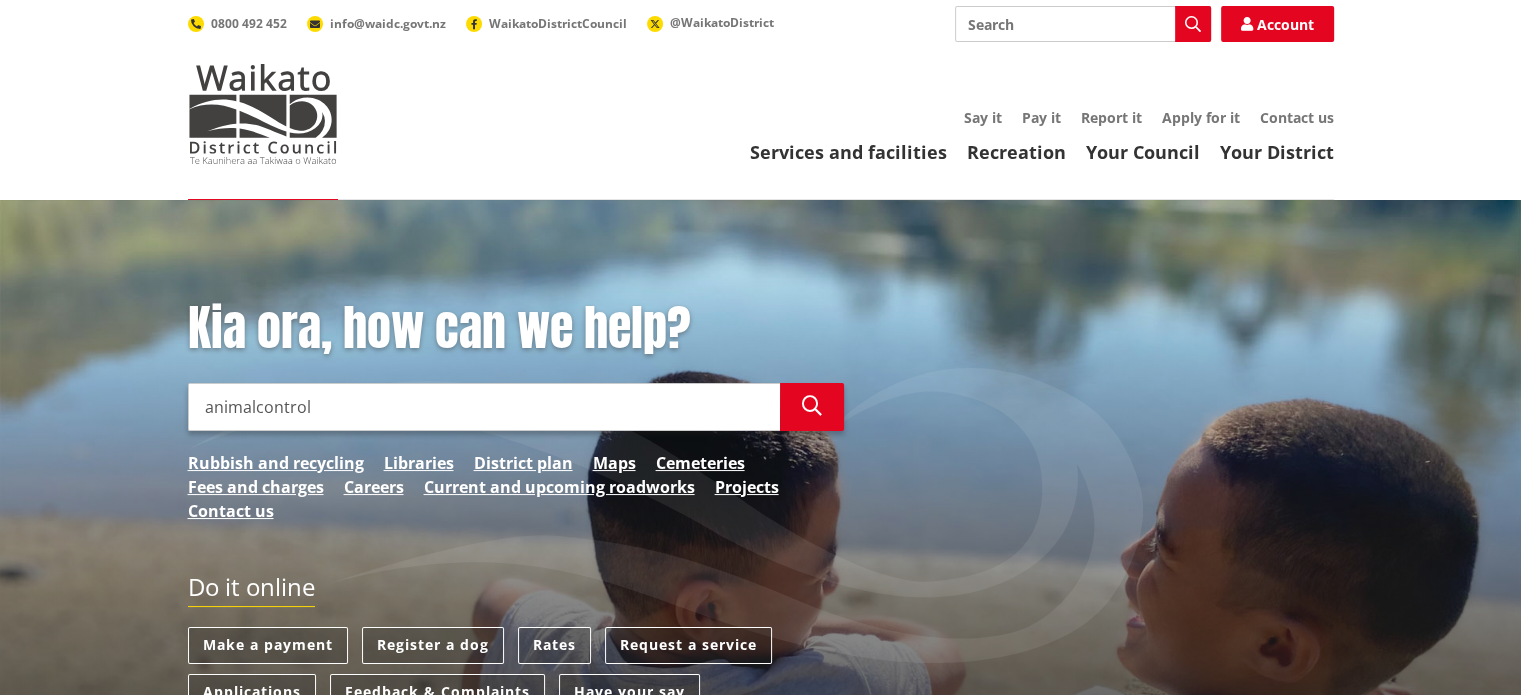 type on "animalcontrol" 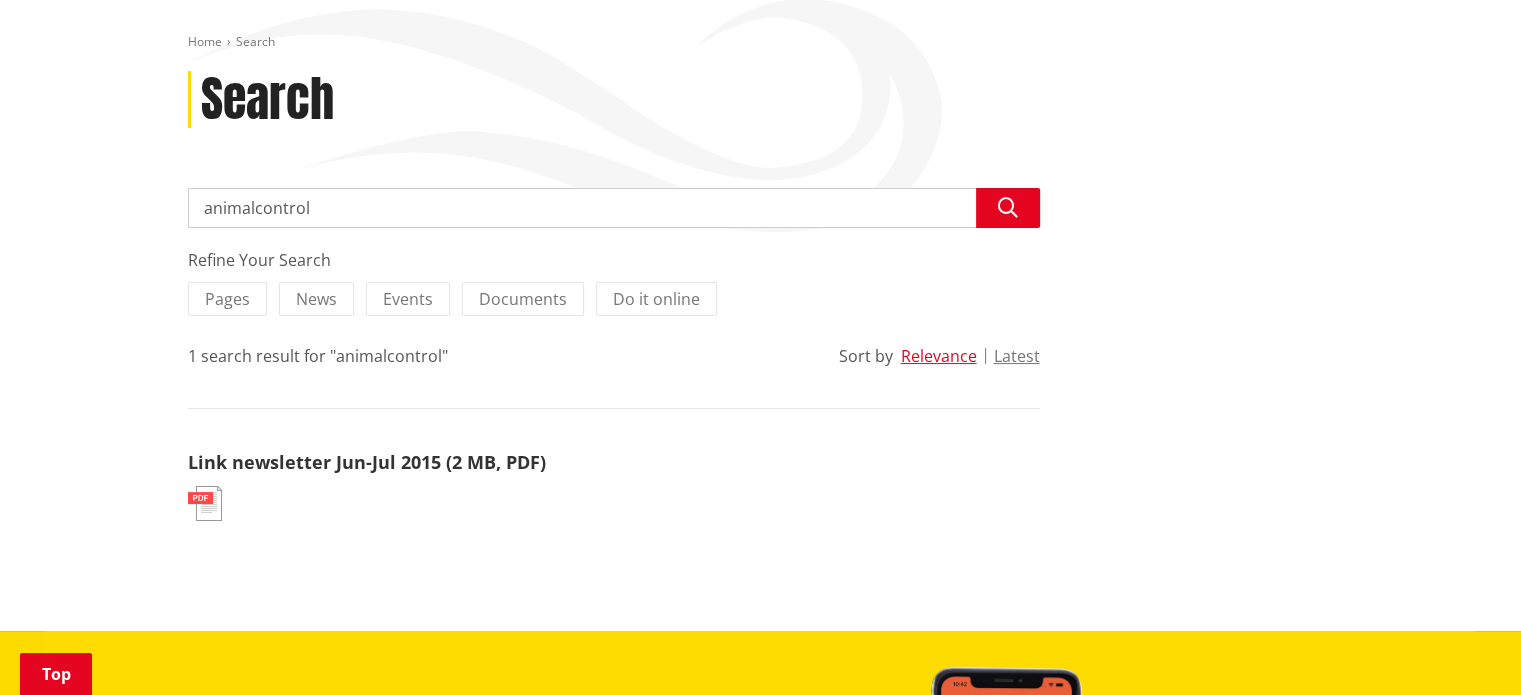 scroll, scrollTop: 218, scrollLeft: 0, axis: vertical 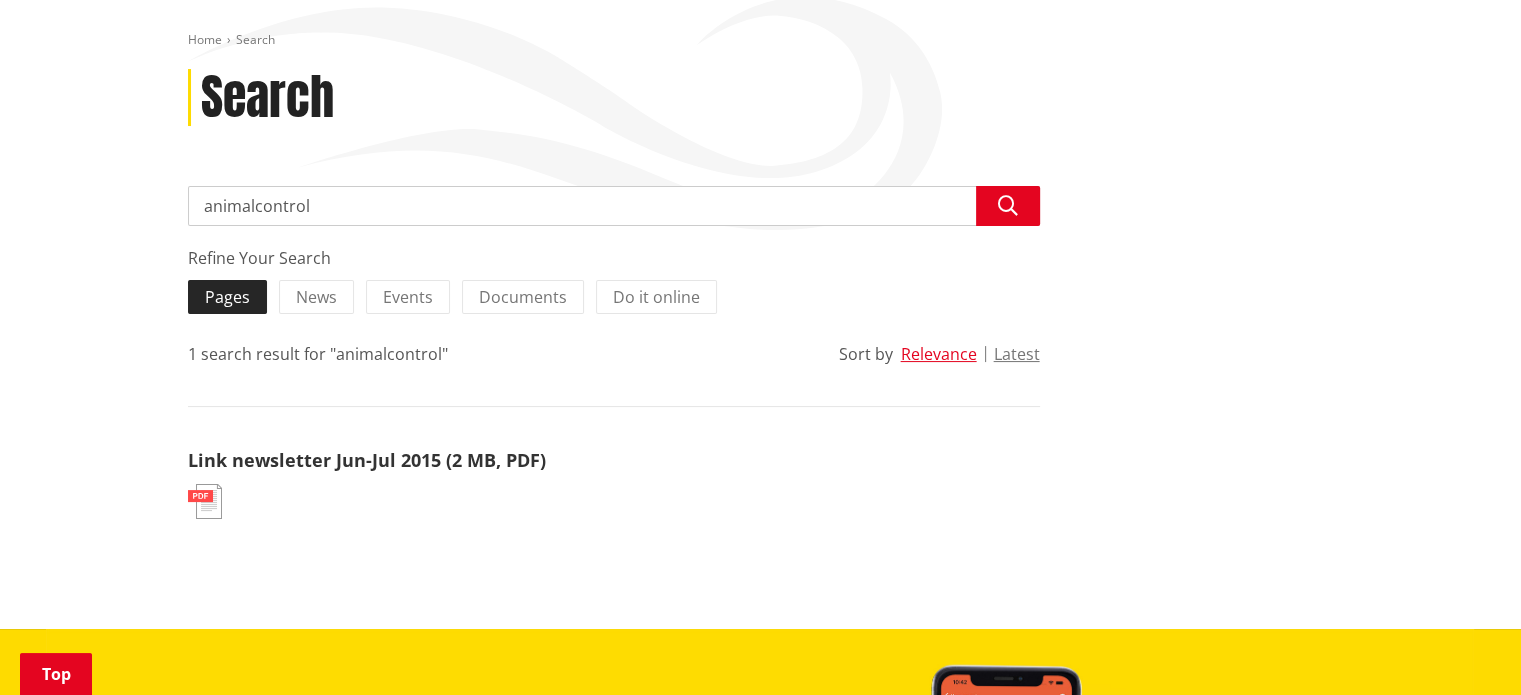 click on "Pages" at bounding box center (227, 297) 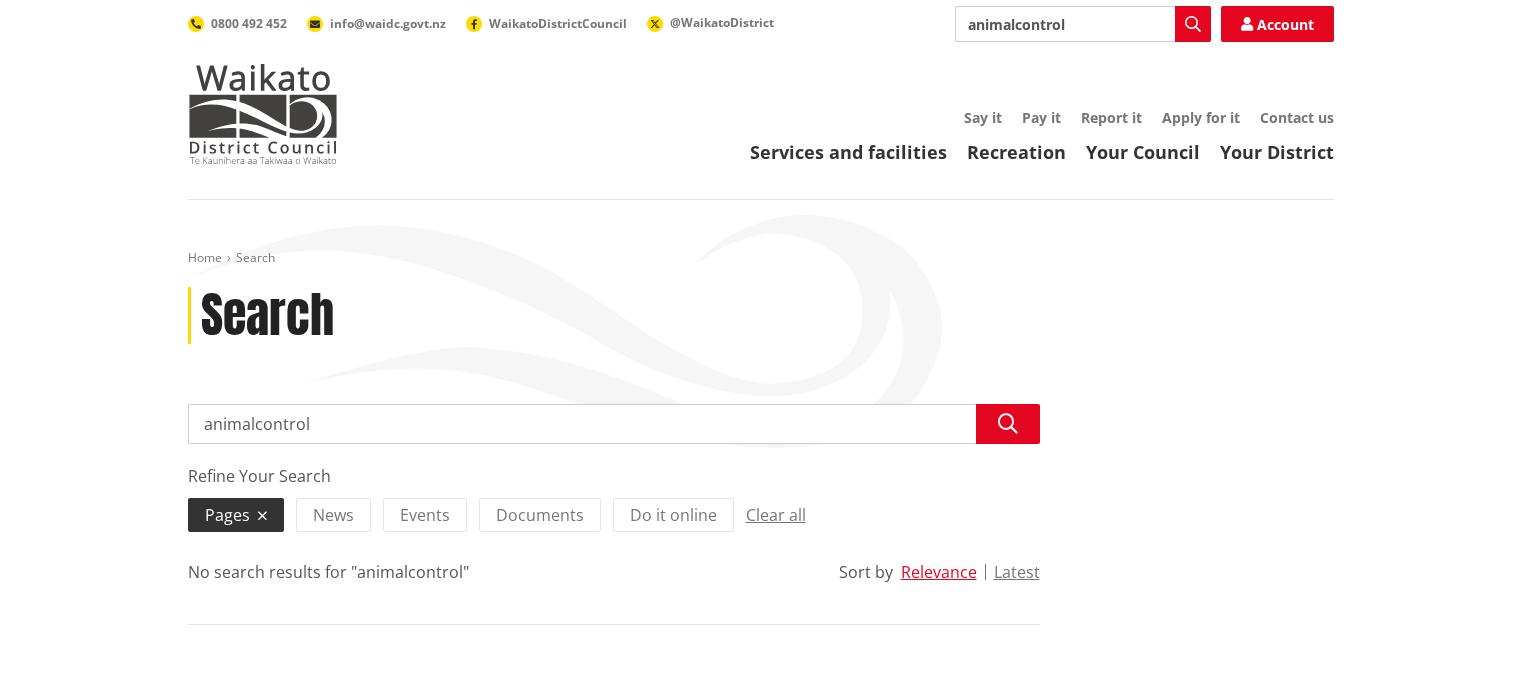 scroll, scrollTop: 0, scrollLeft: 0, axis: both 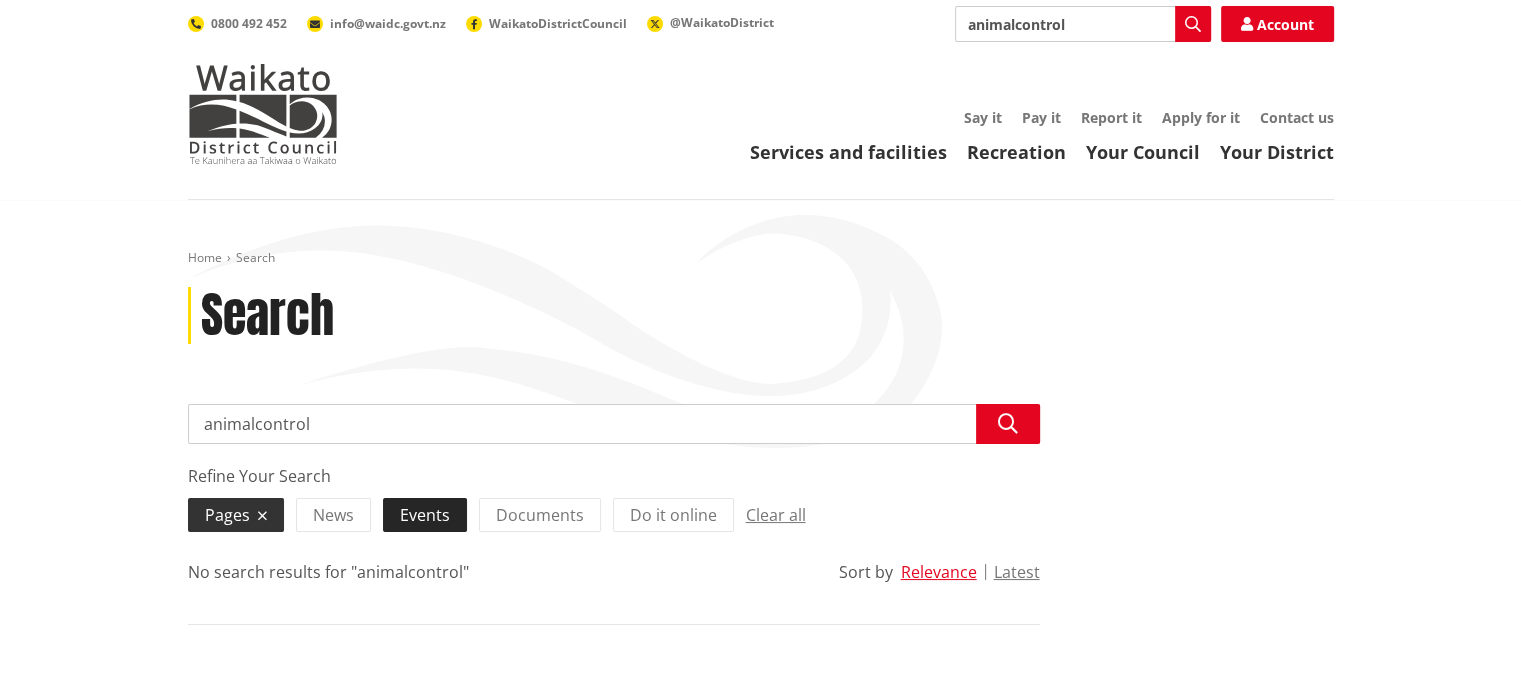 click on "Events" at bounding box center [425, 515] 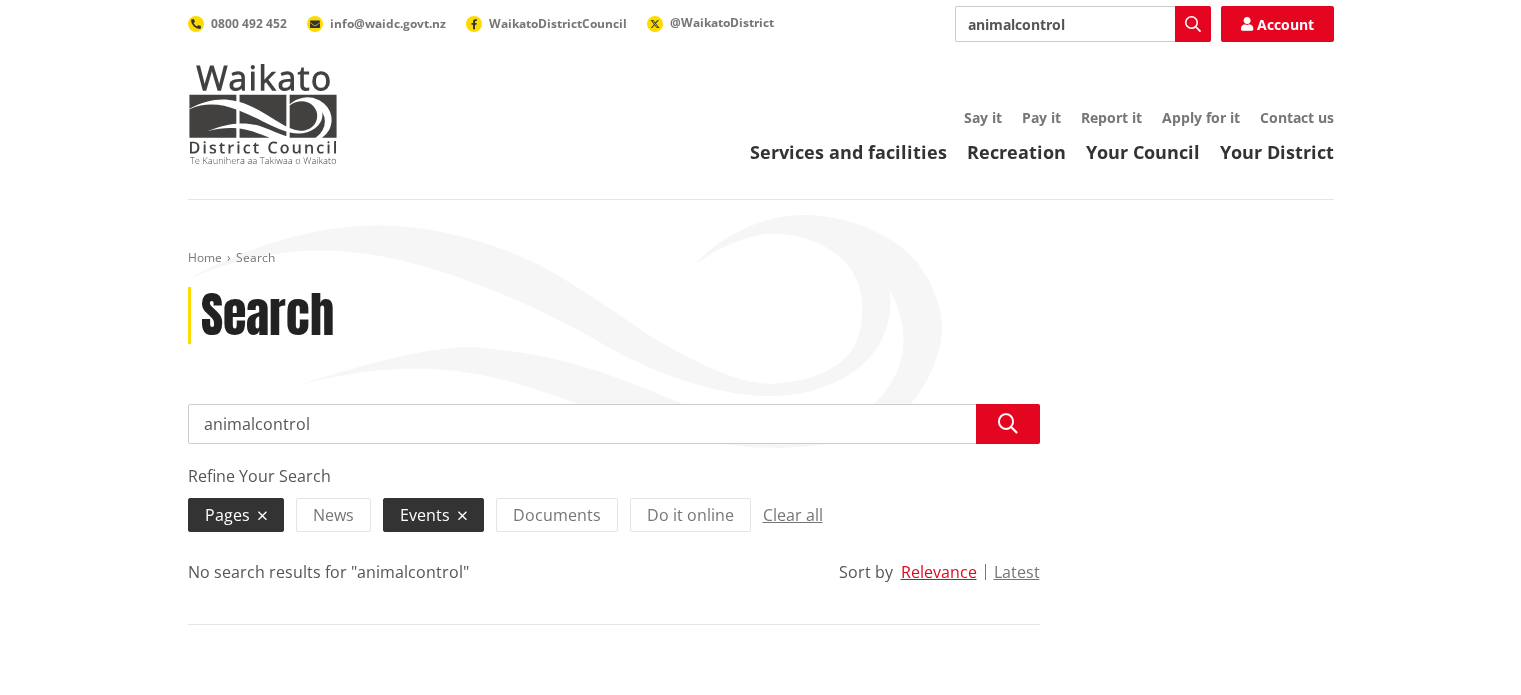 scroll, scrollTop: 0, scrollLeft: 0, axis: both 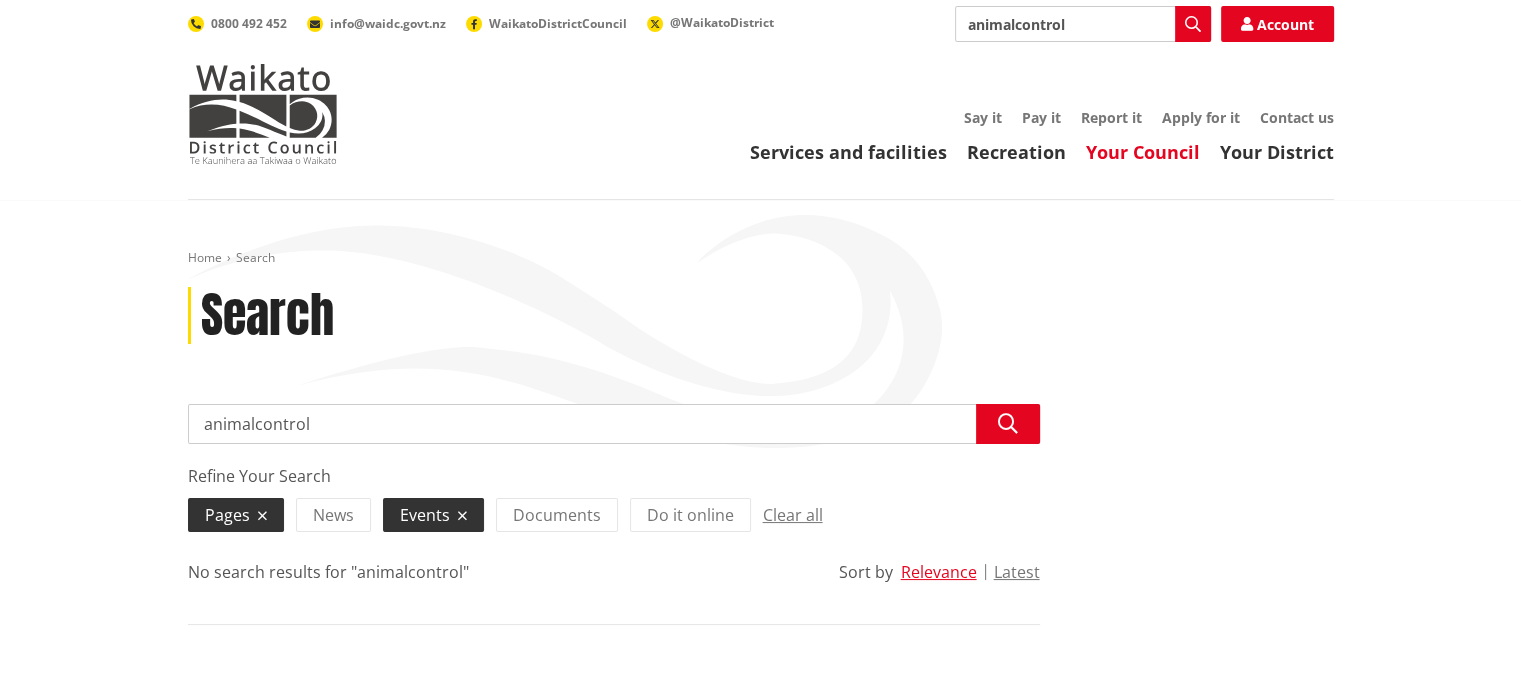 click on "Your Council" at bounding box center (1143, 152) 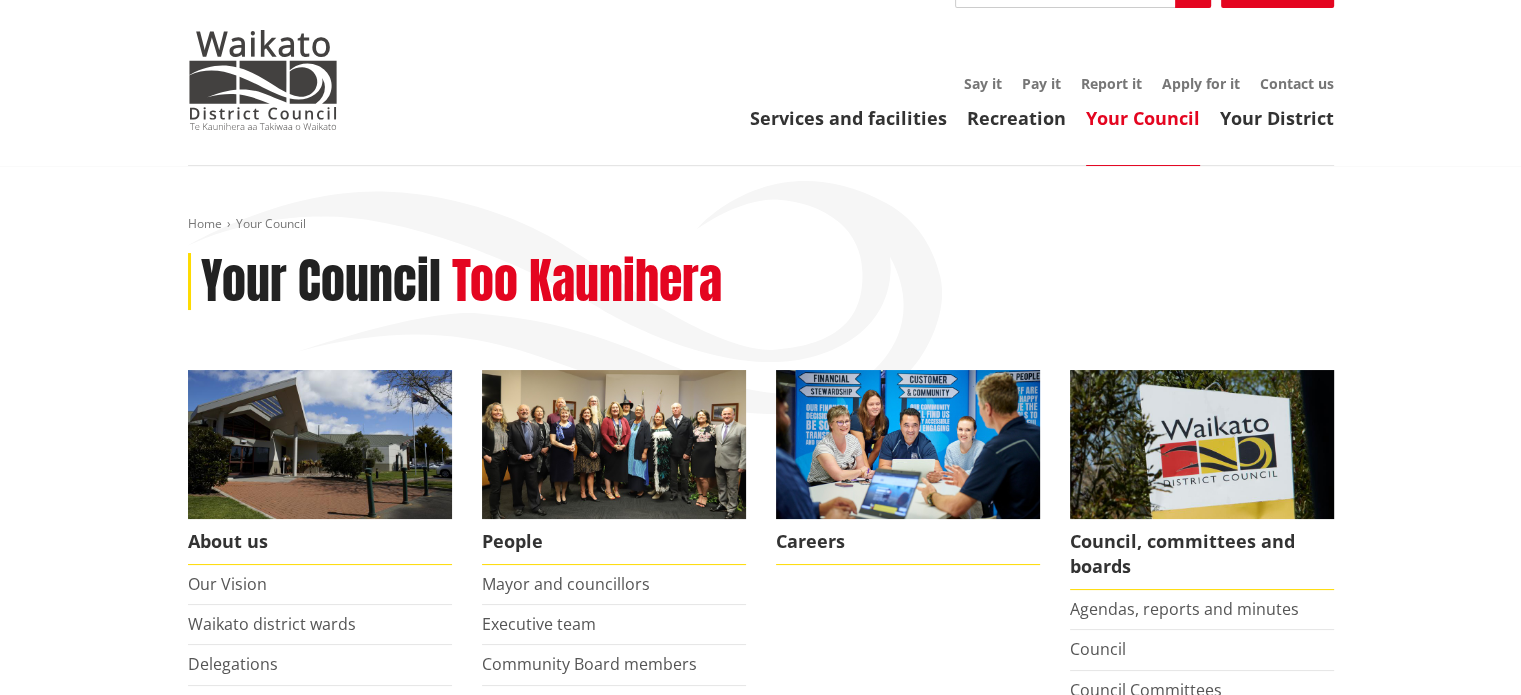 scroll, scrollTop: 0, scrollLeft: 0, axis: both 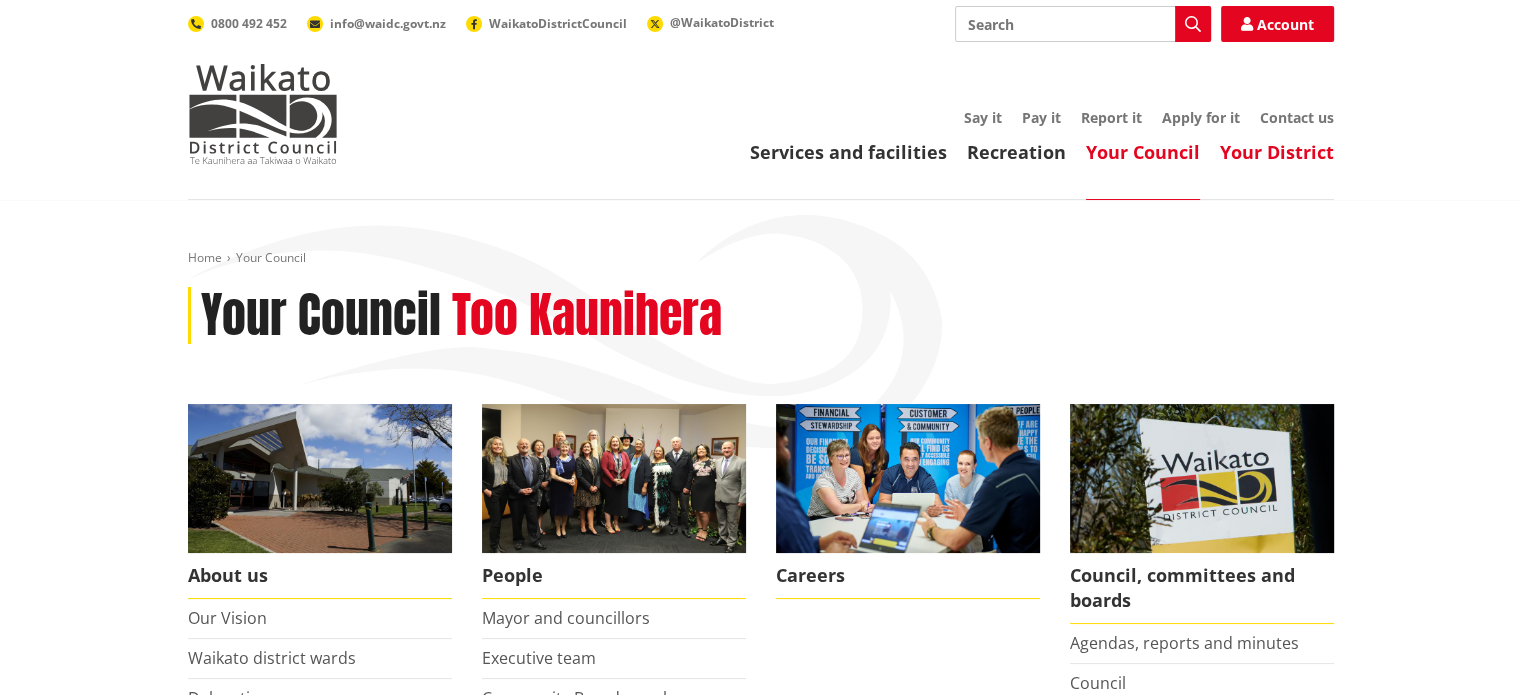 click on "Your District" at bounding box center (1277, 152) 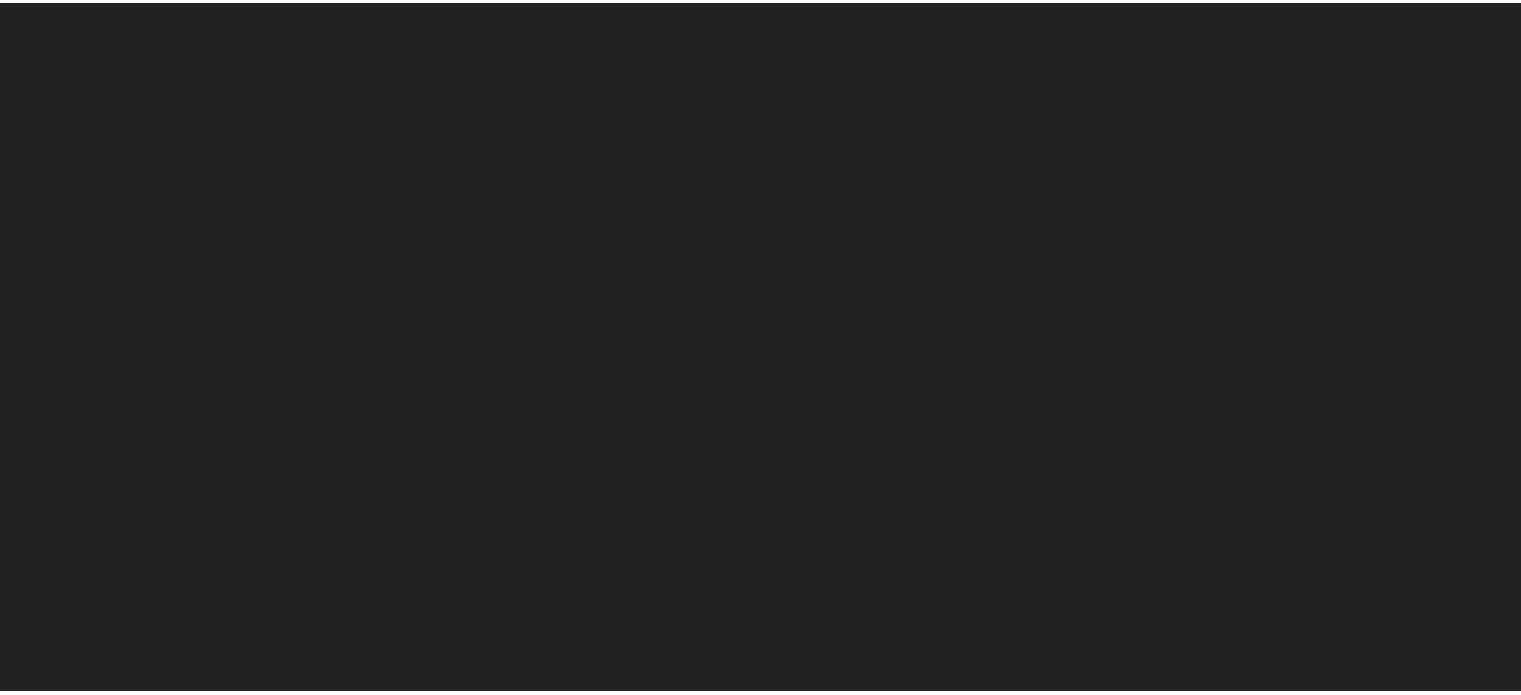 scroll, scrollTop: 0, scrollLeft: 0, axis: both 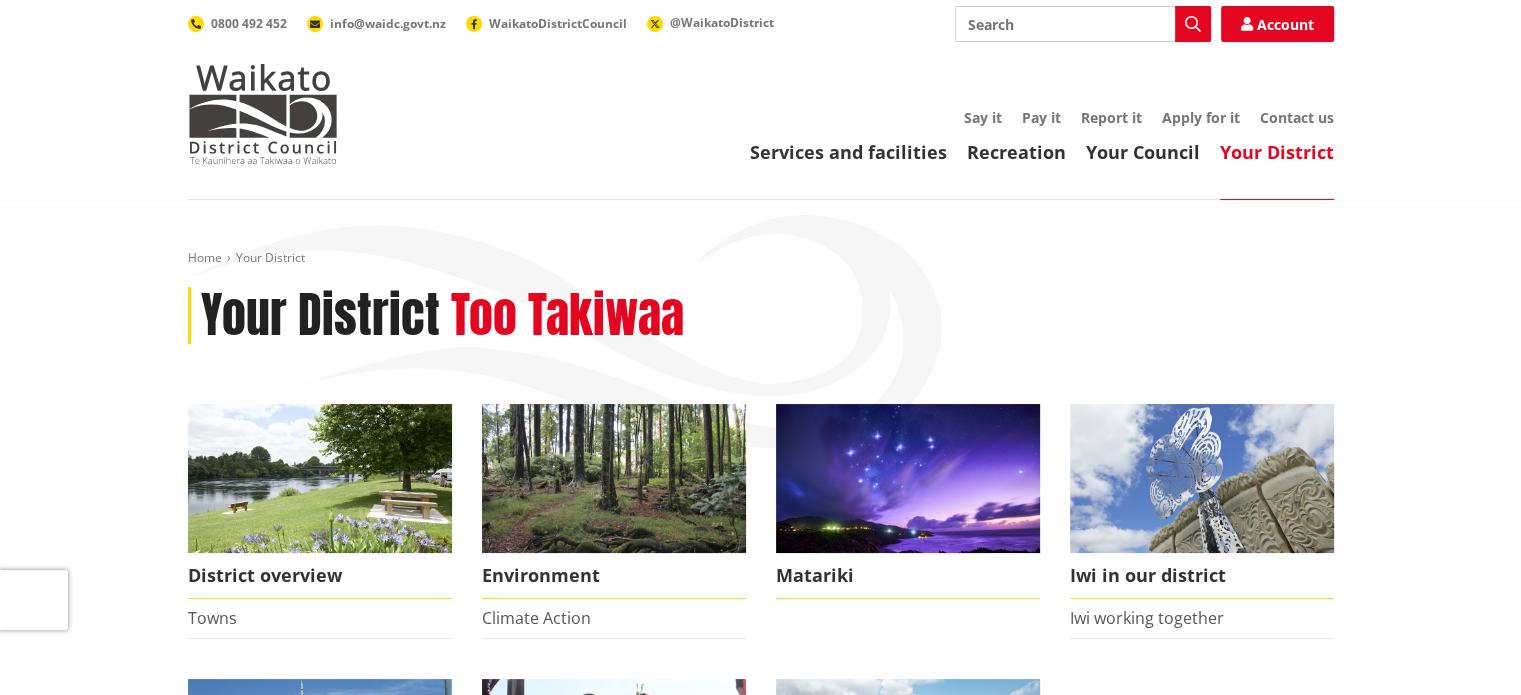 click on "Services and facilities" at bounding box center [848, 152] 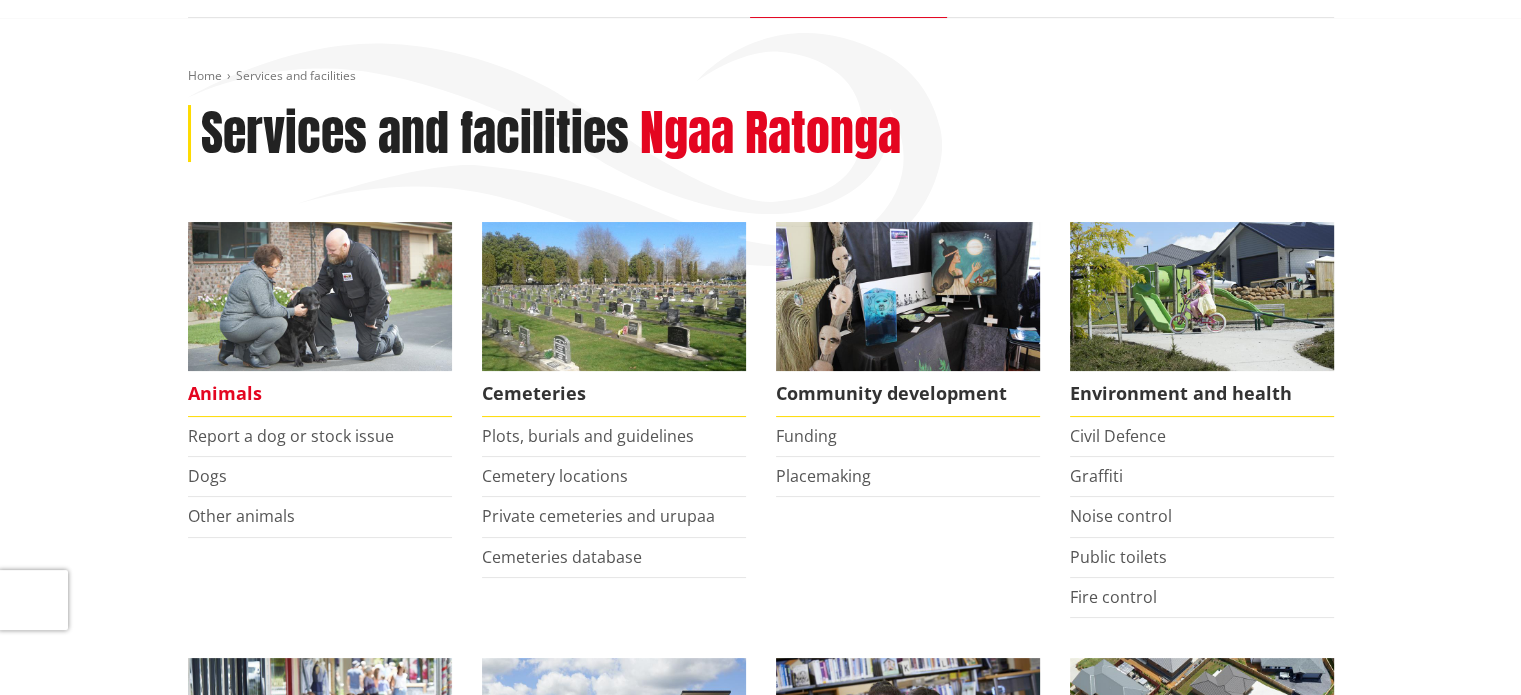 scroll, scrollTop: 183, scrollLeft: 0, axis: vertical 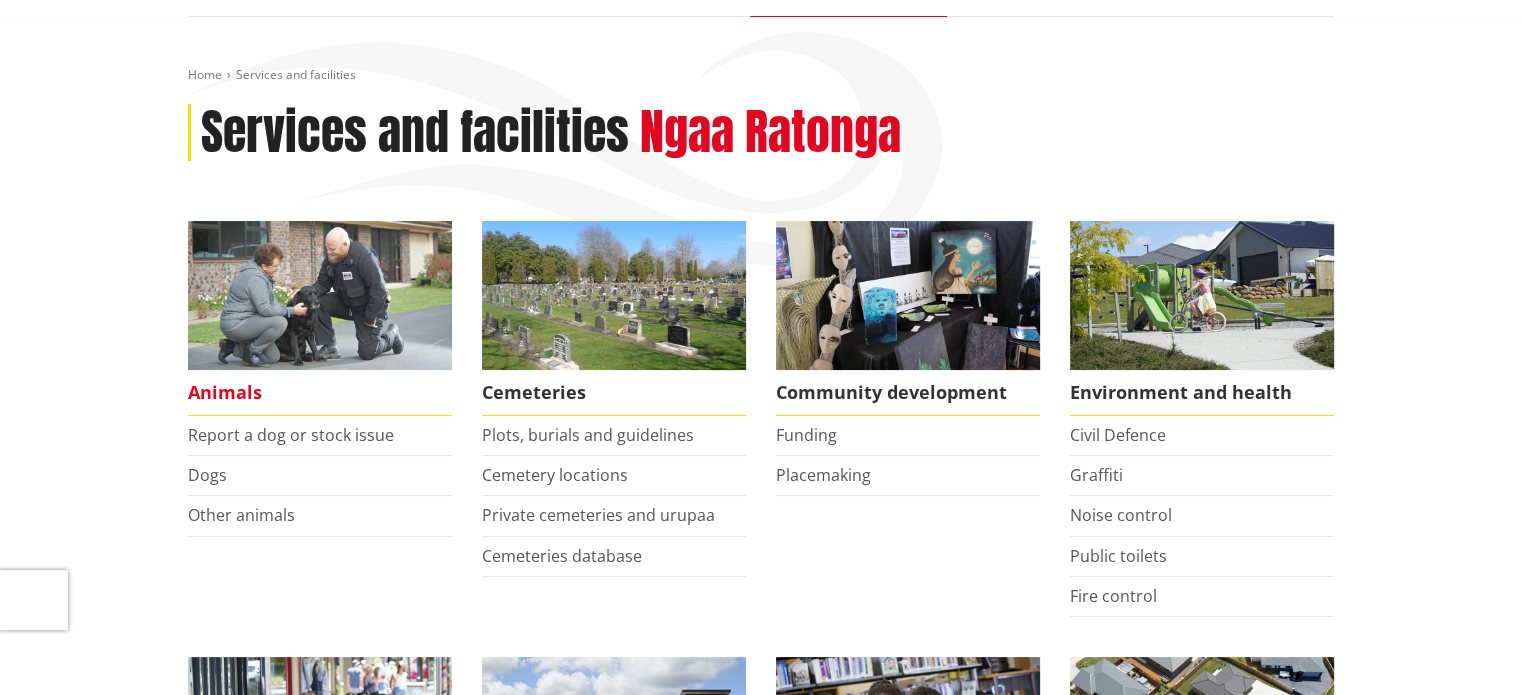 click on "Animals" at bounding box center (320, 393) 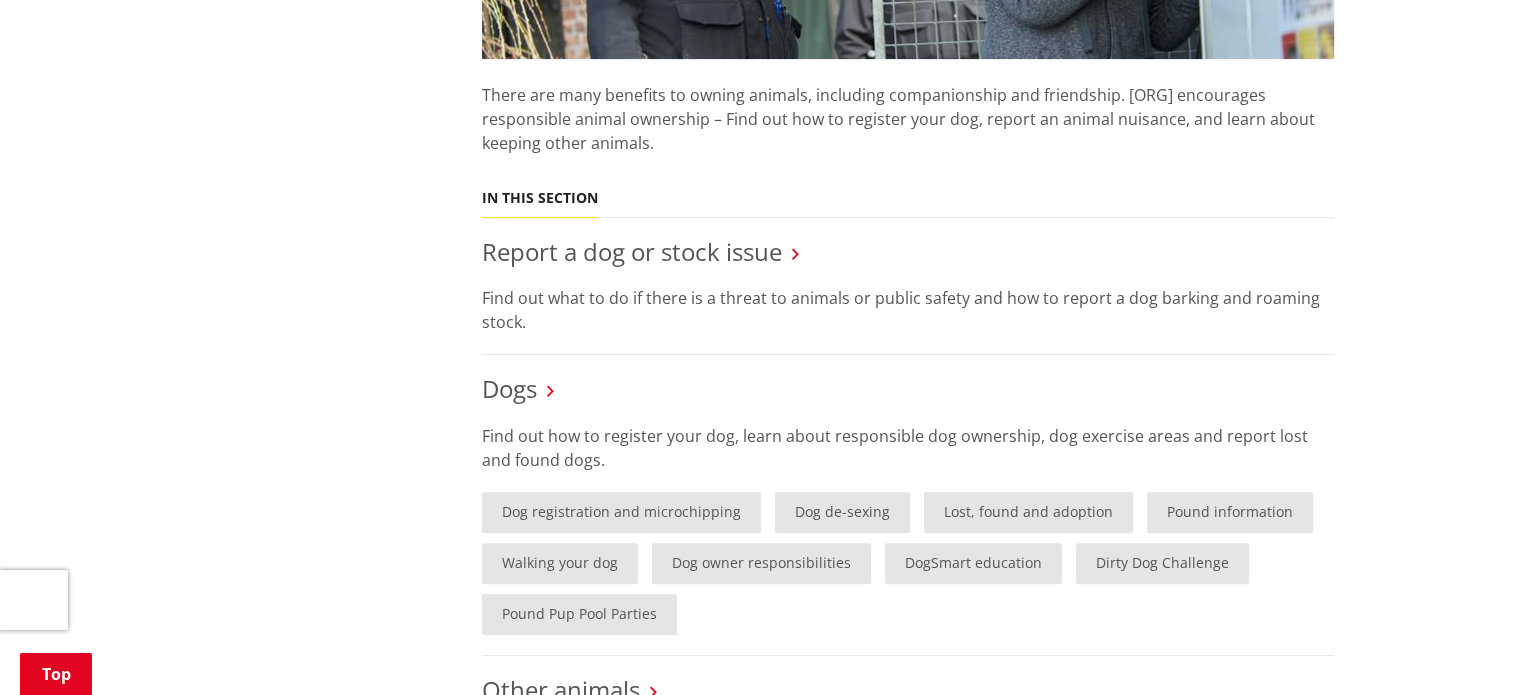 scroll, scrollTop: 668, scrollLeft: 0, axis: vertical 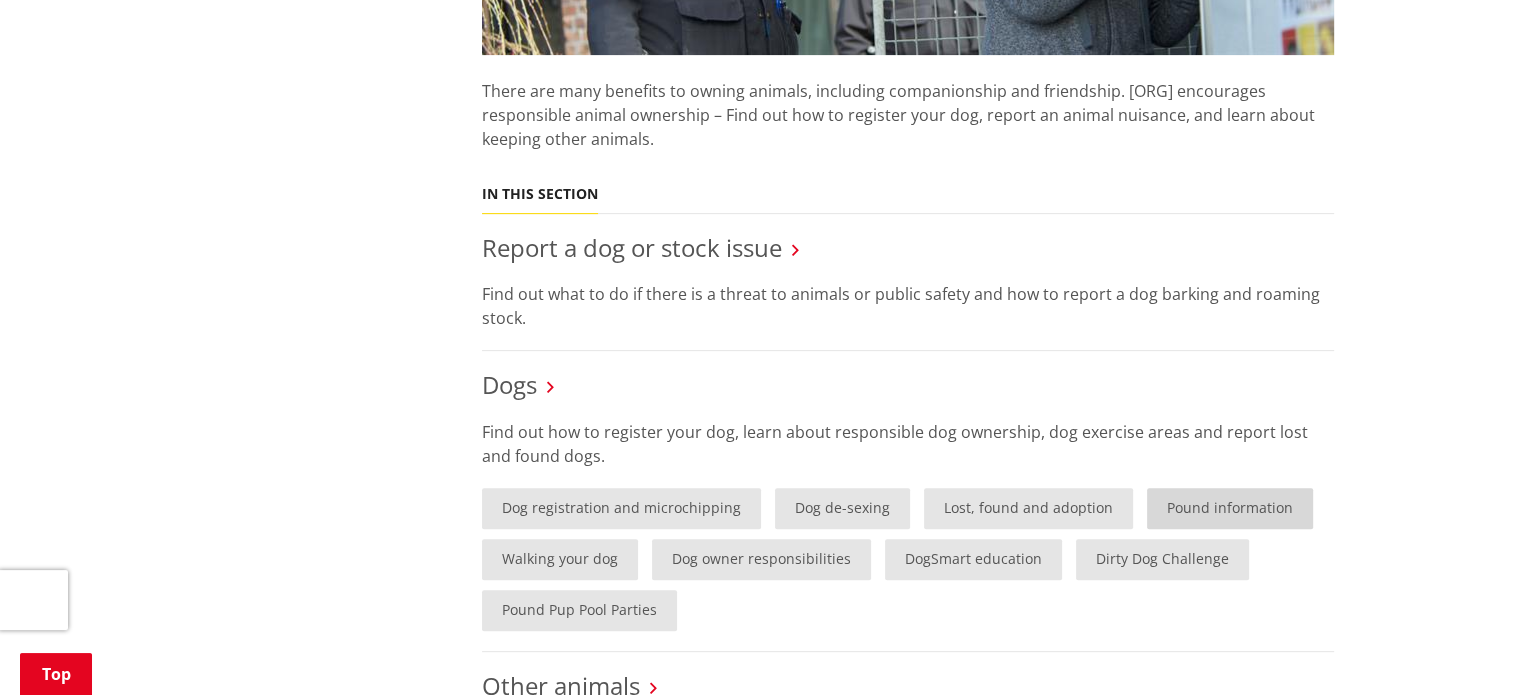 click on "Pound information" at bounding box center [1230, 508] 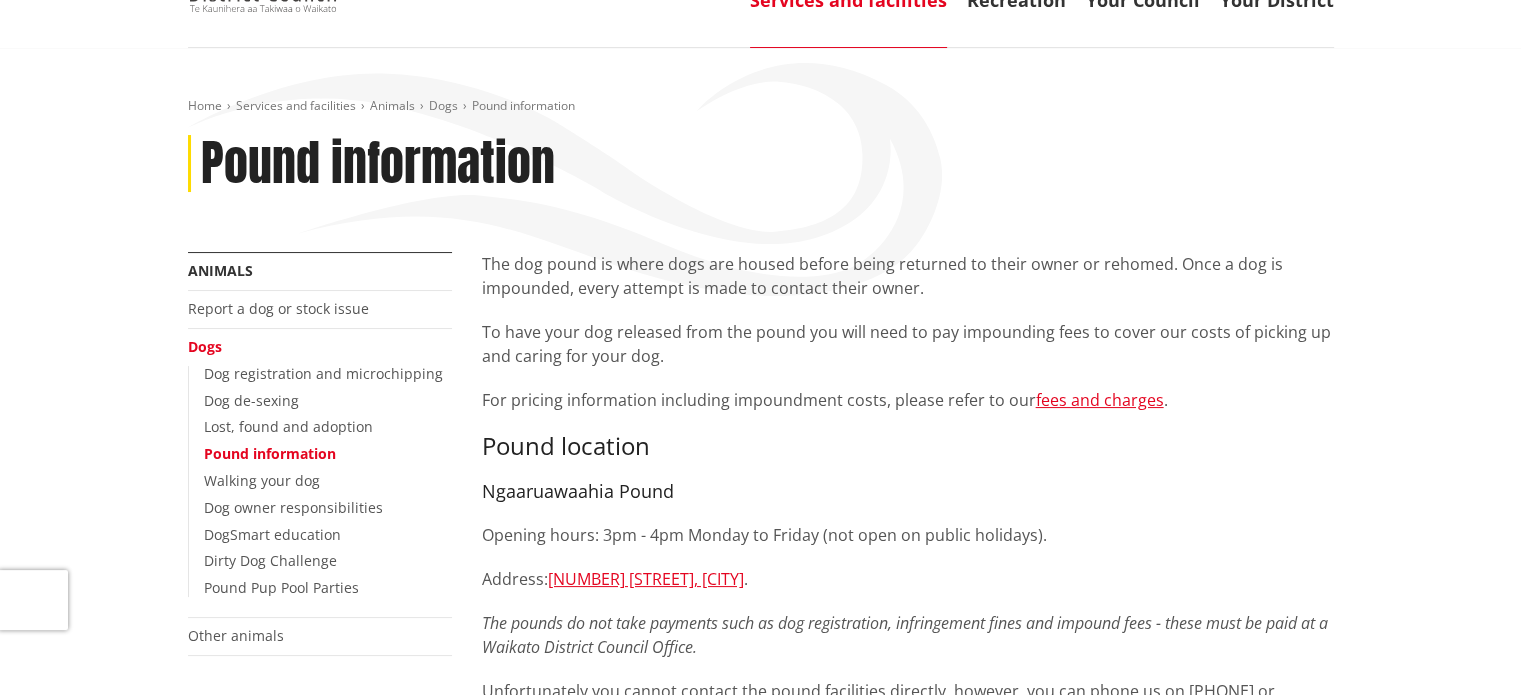 scroll, scrollTop: 154, scrollLeft: 0, axis: vertical 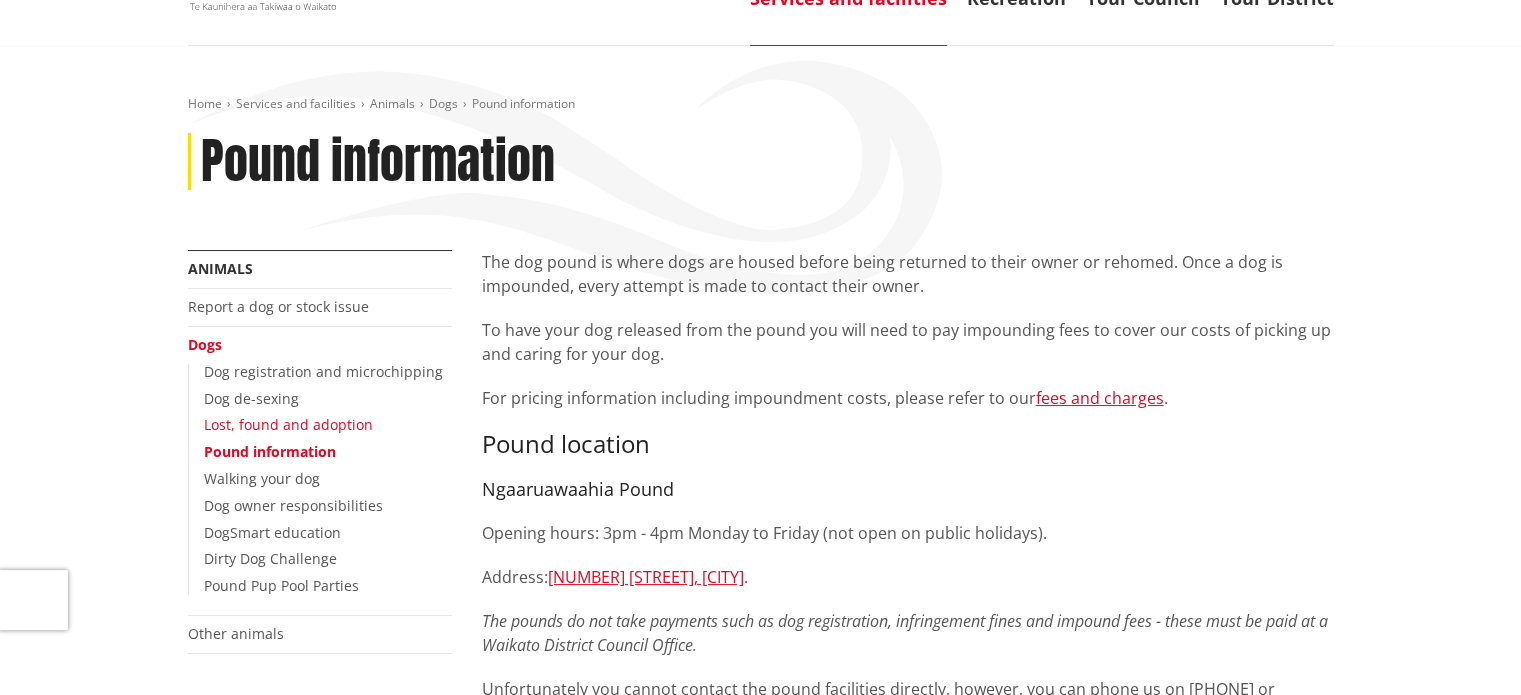 click on "Lost, found and adoption" at bounding box center [288, 424] 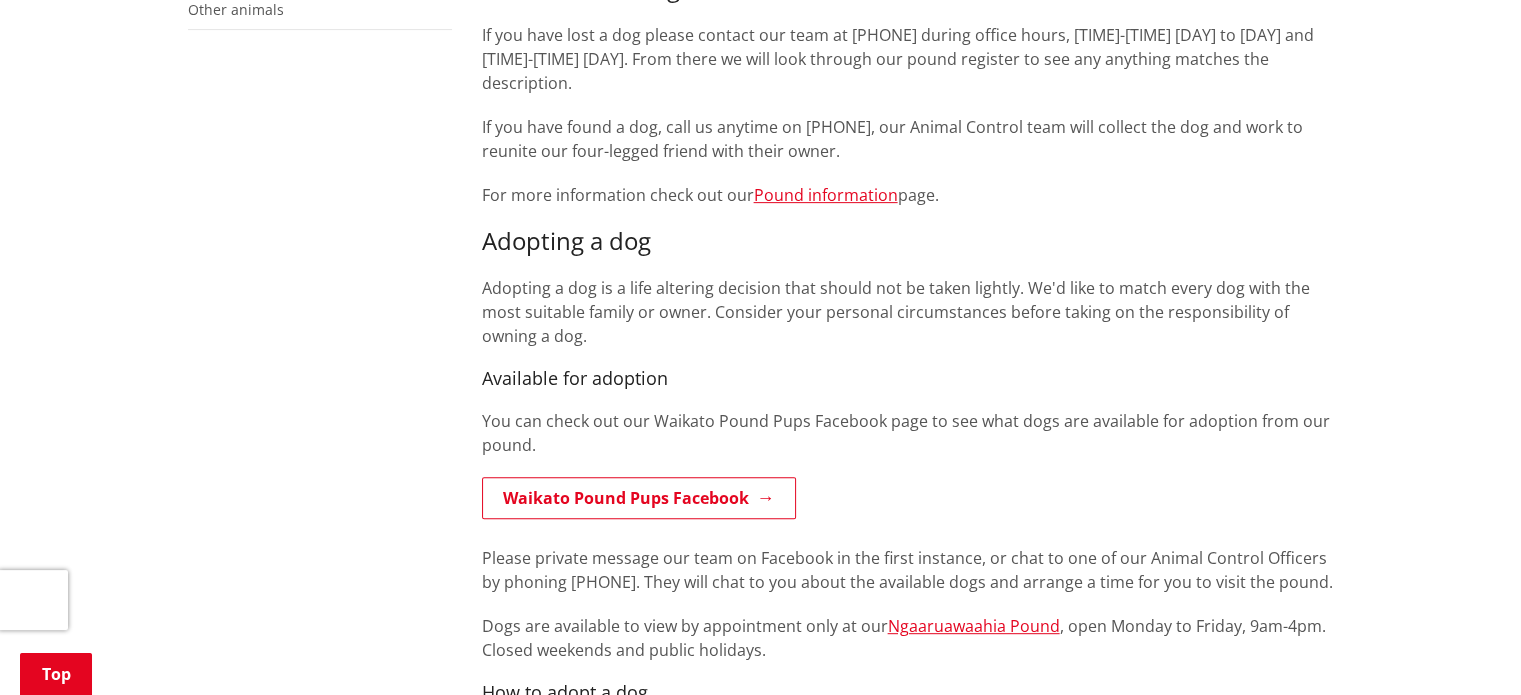 scroll, scrollTop: 779, scrollLeft: 0, axis: vertical 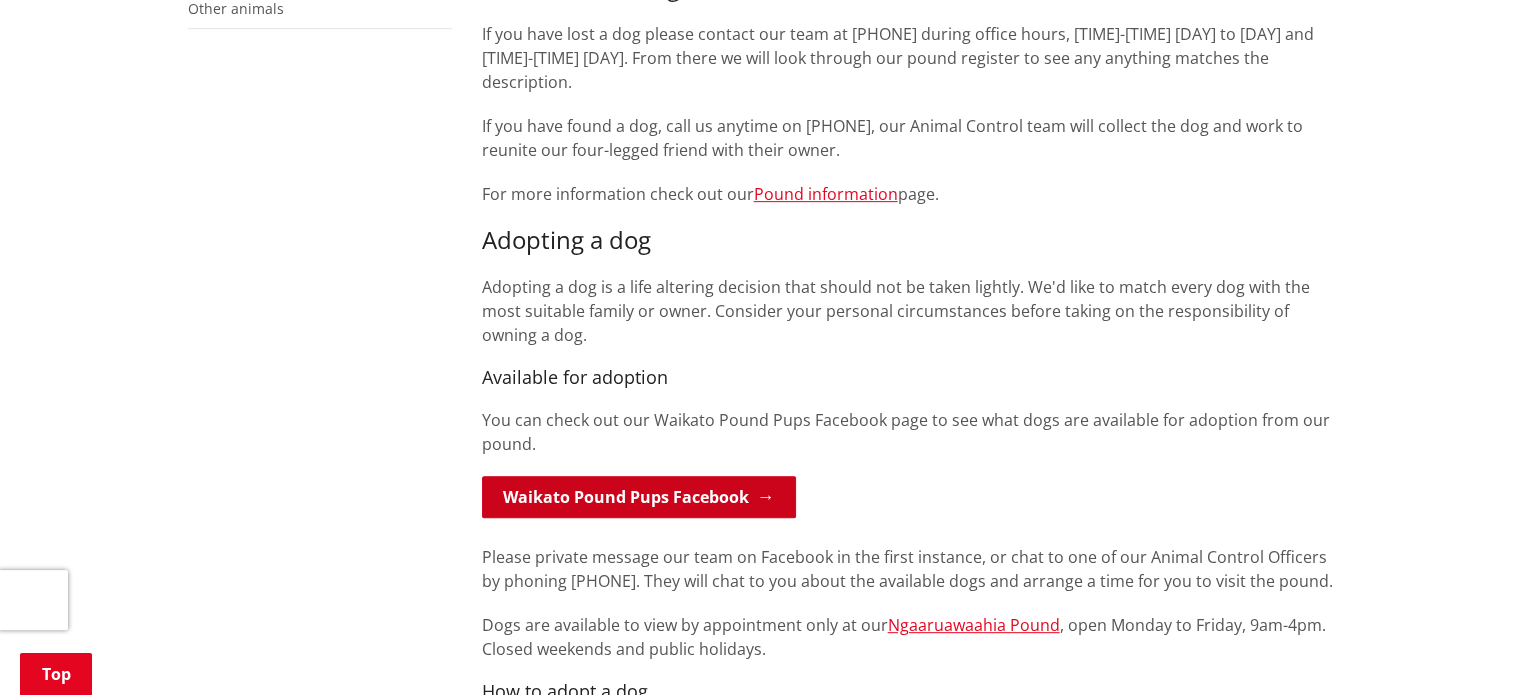 click on "Waikato Pound Pups Facebook" at bounding box center (639, 497) 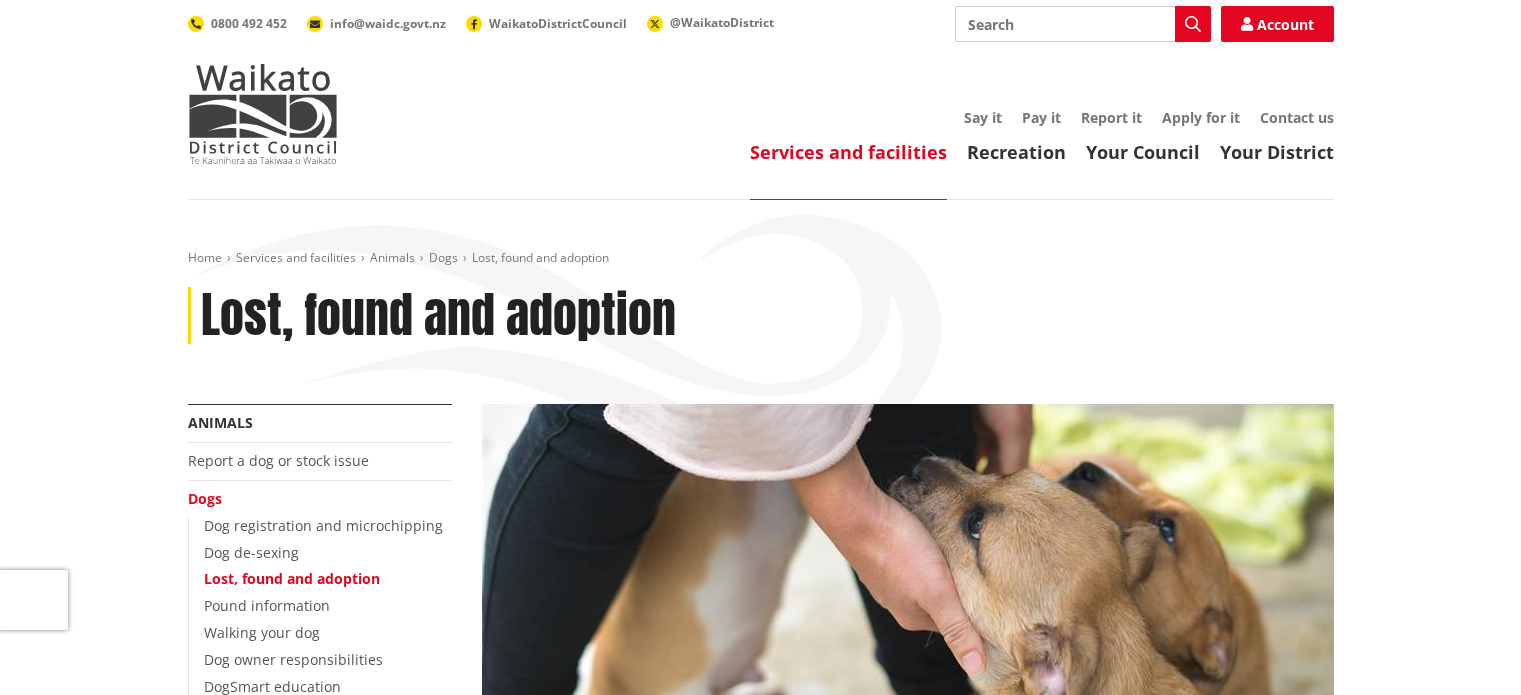 scroll, scrollTop: 779, scrollLeft: 0, axis: vertical 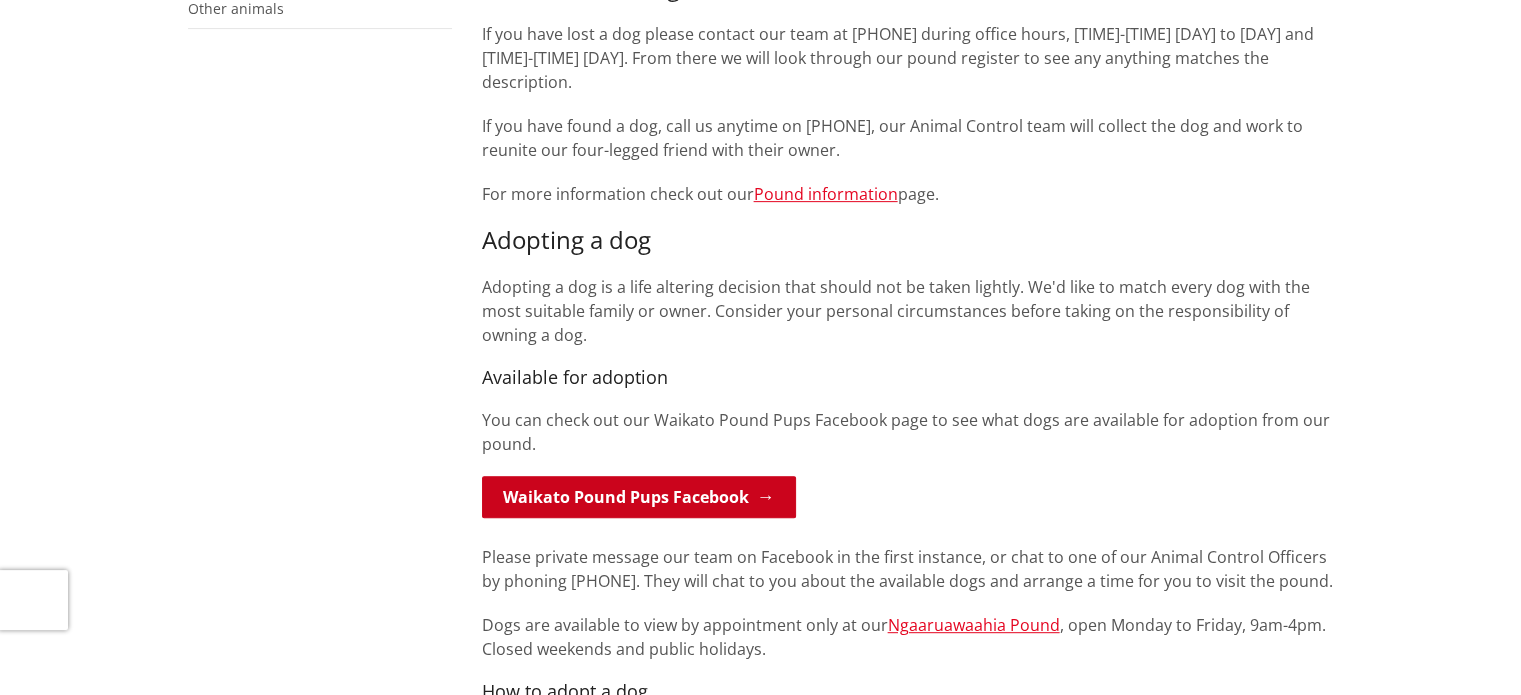 click on "Waikato Pound Pups Facebook" at bounding box center (639, 497) 